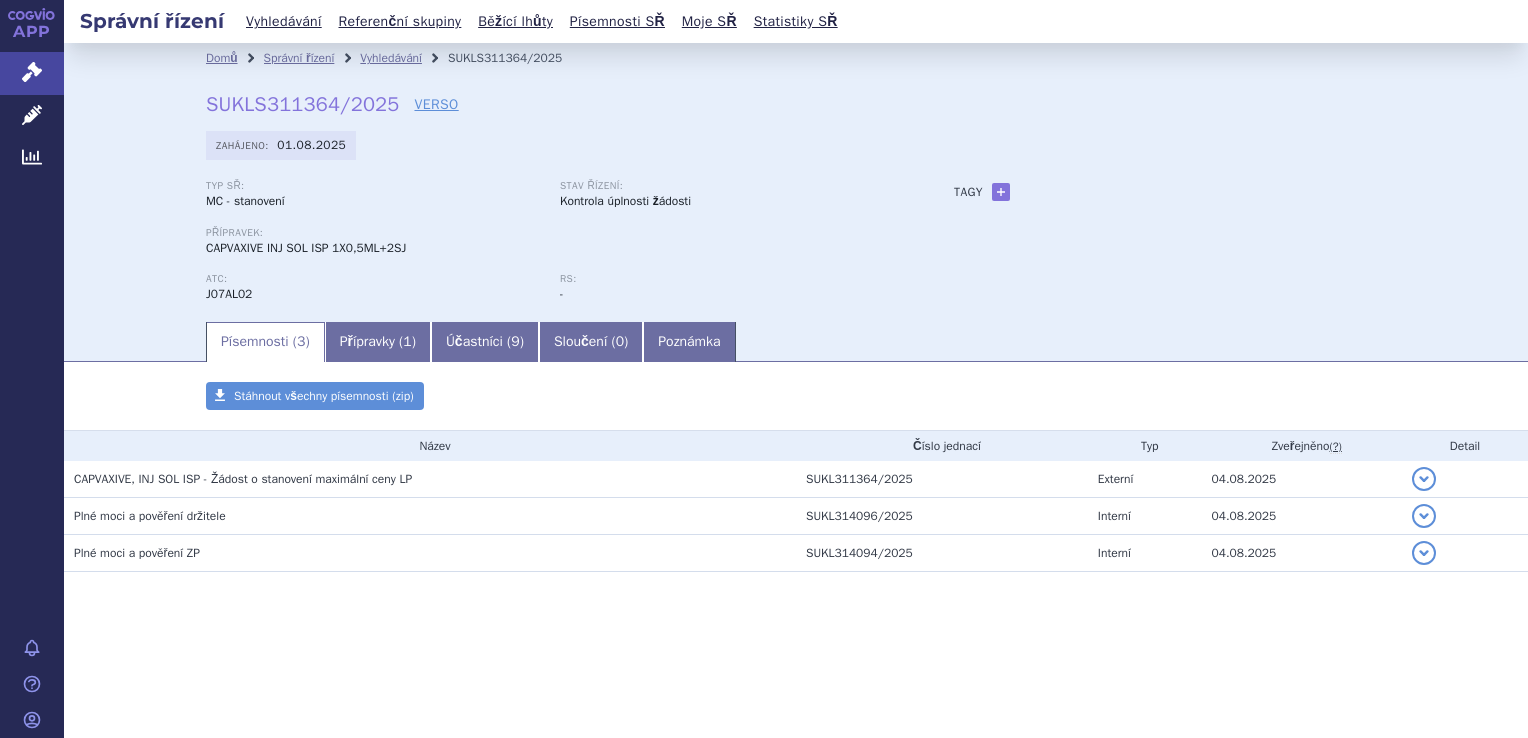 scroll, scrollTop: 0, scrollLeft: 0, axis: both 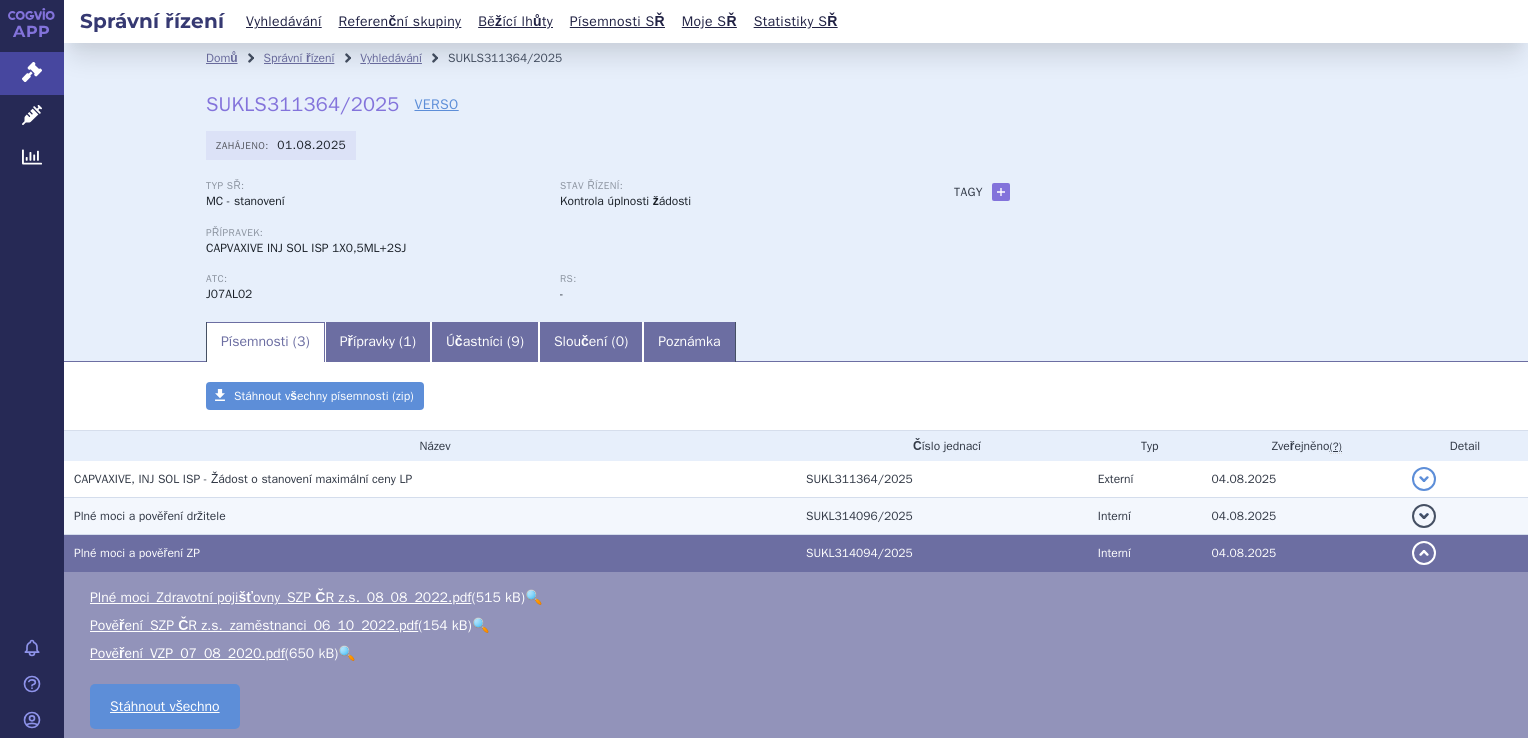 click on "Plné moci a pověření držitele" at bounding box center [435, 516] 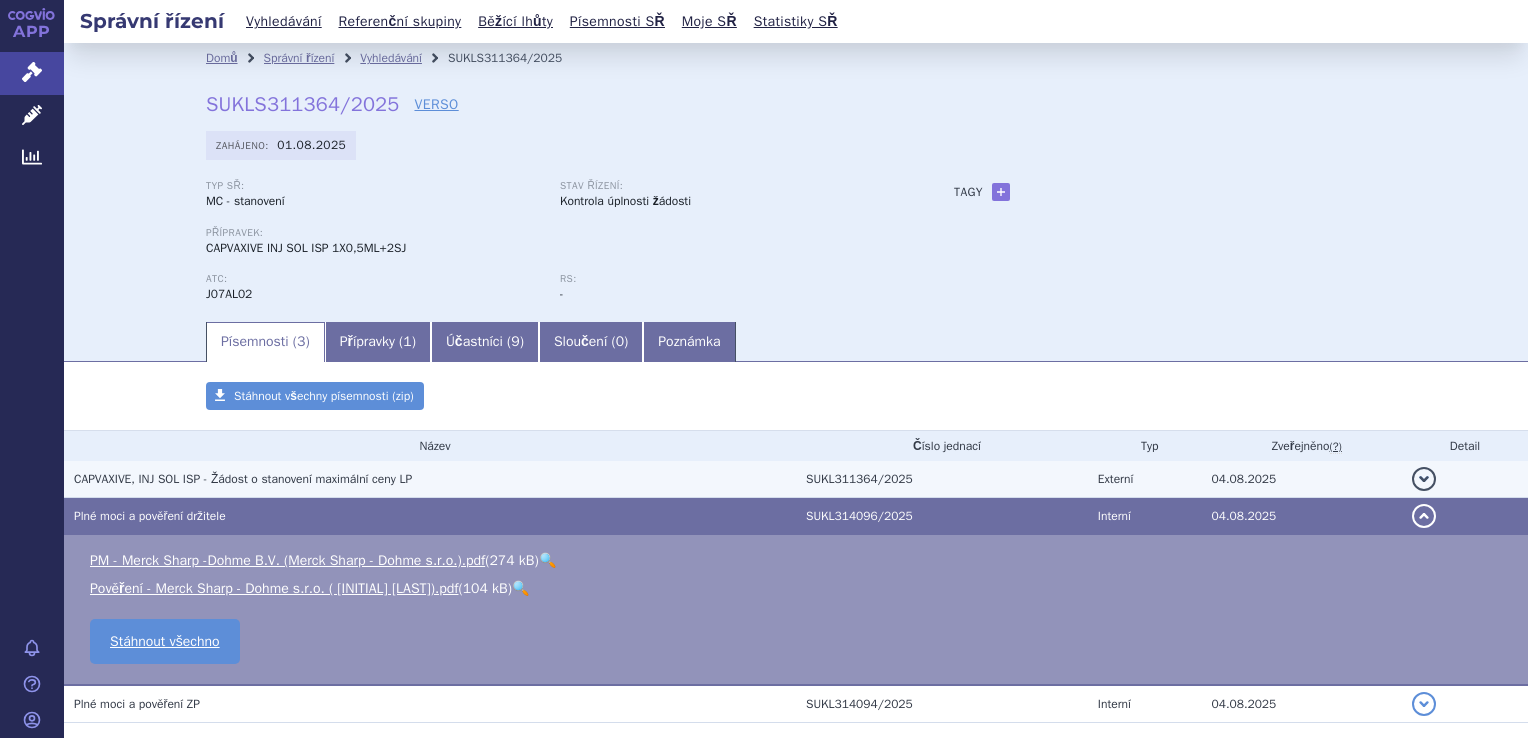 click on "CAPVAXIVE, INJ SOL ISP - Žádost o stanovení maximální ceny LP" at bounding box center (243, 479) 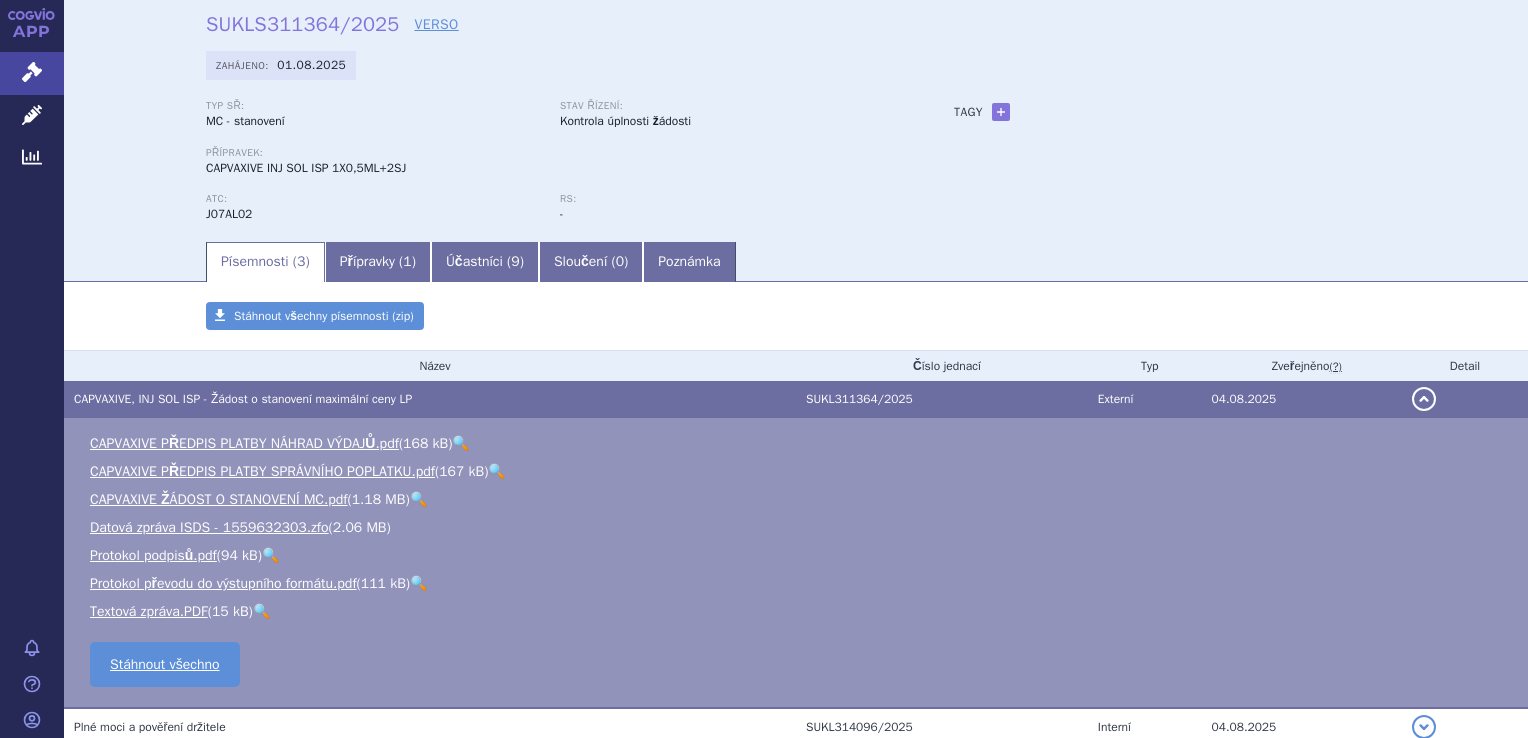 scroll, scrollTop: 84, scrollLeft: 0, axis: vertical 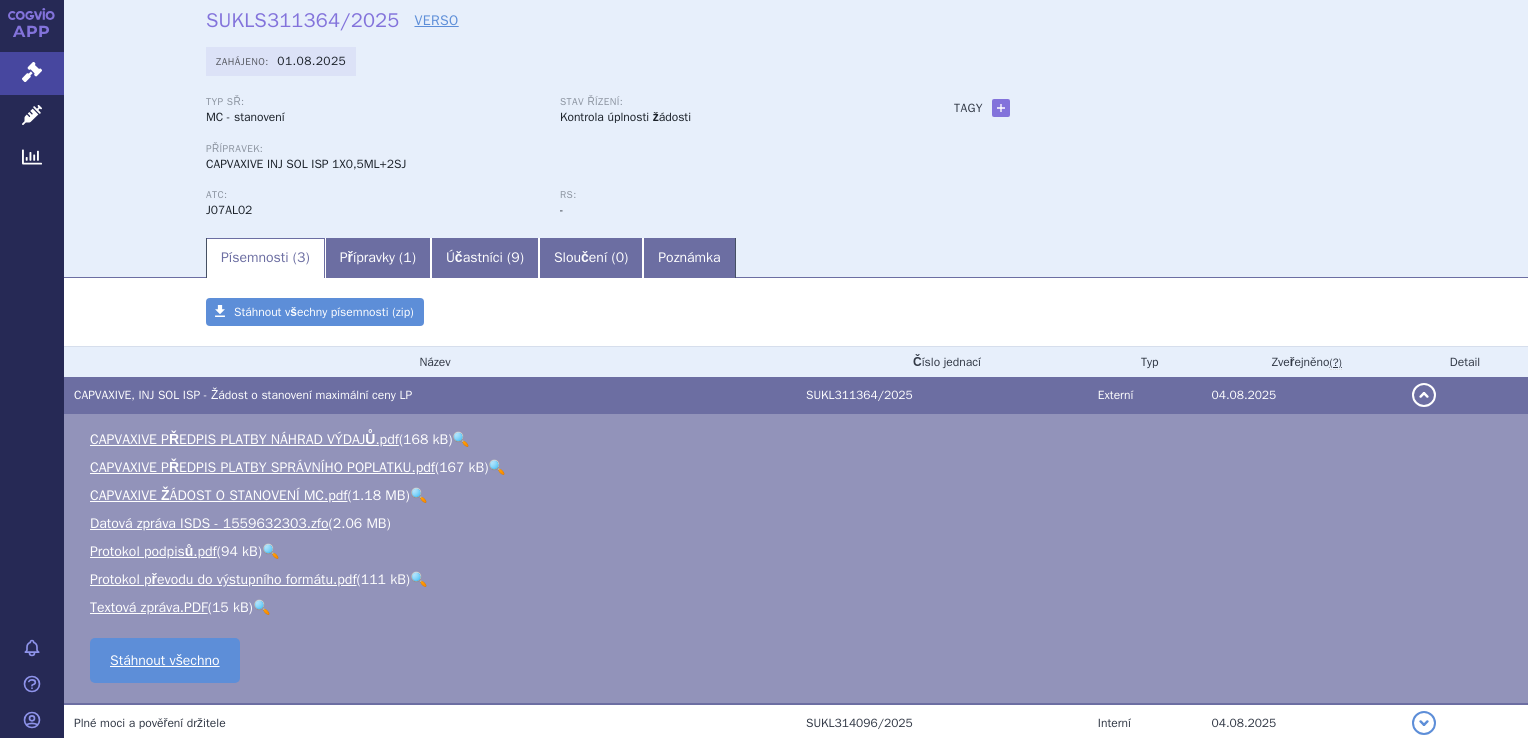 click on "🔍" at bounding box center [418, 495] 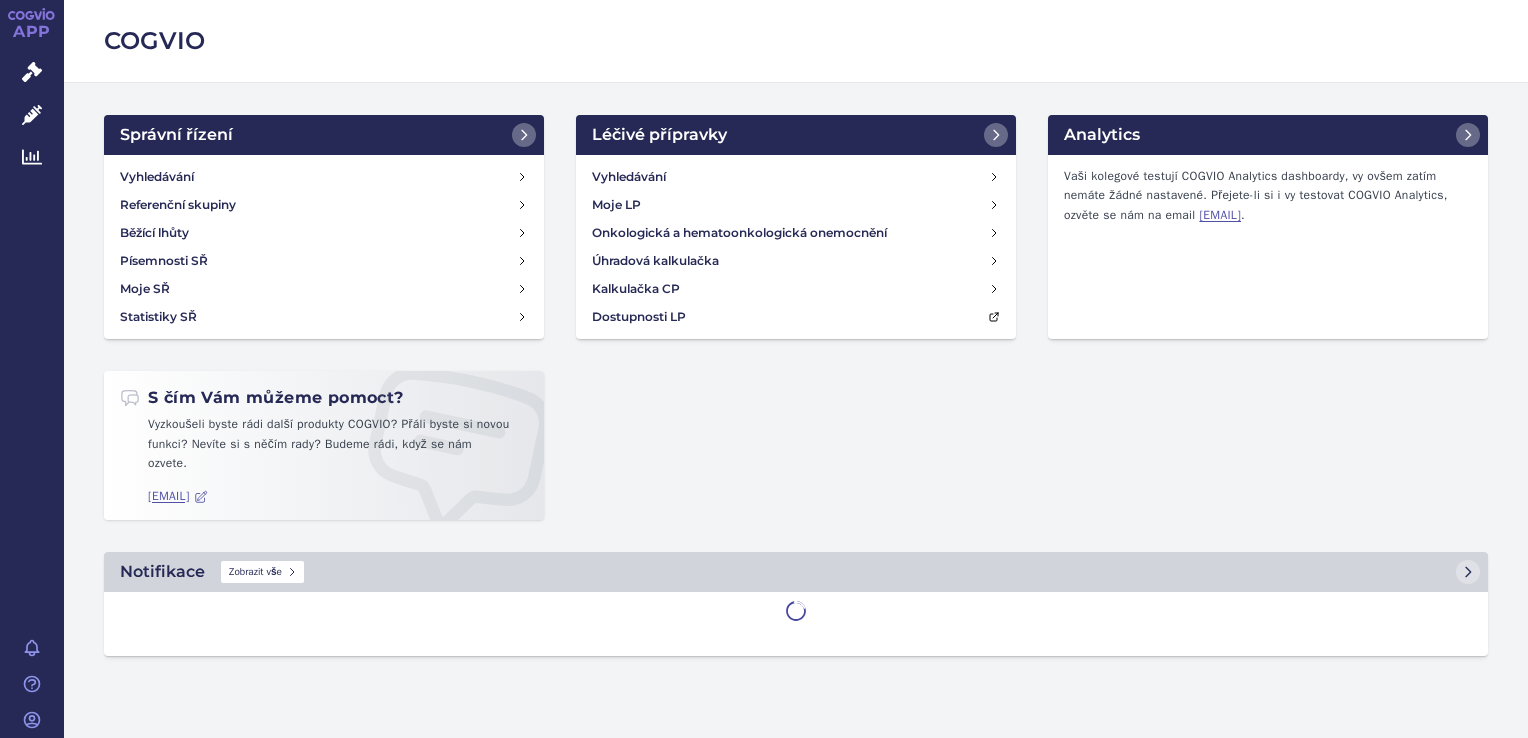 scroll, scrollTop: 0, scrollLeft: 0, axis: both 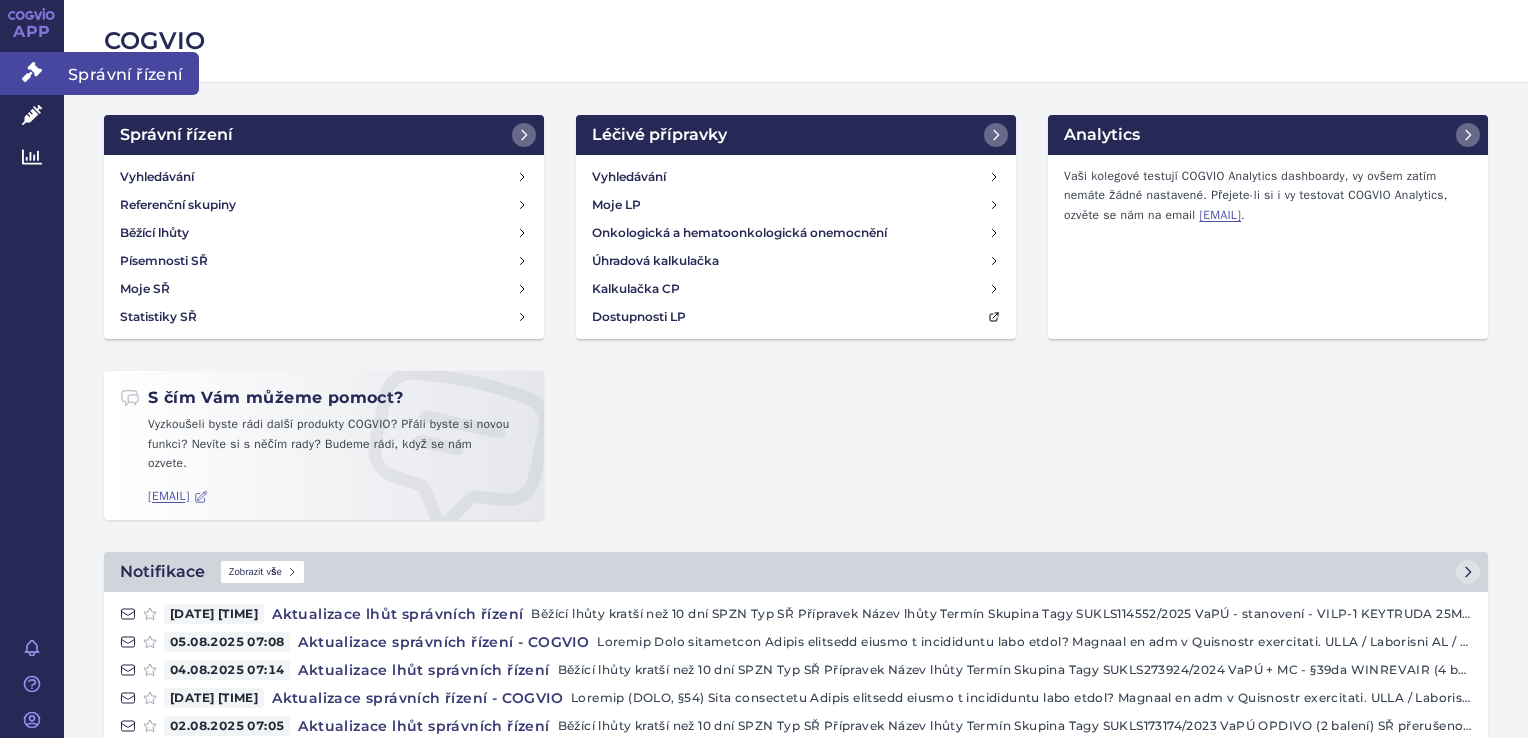 click on "Správní řízení" at bounding box center (32, 73) 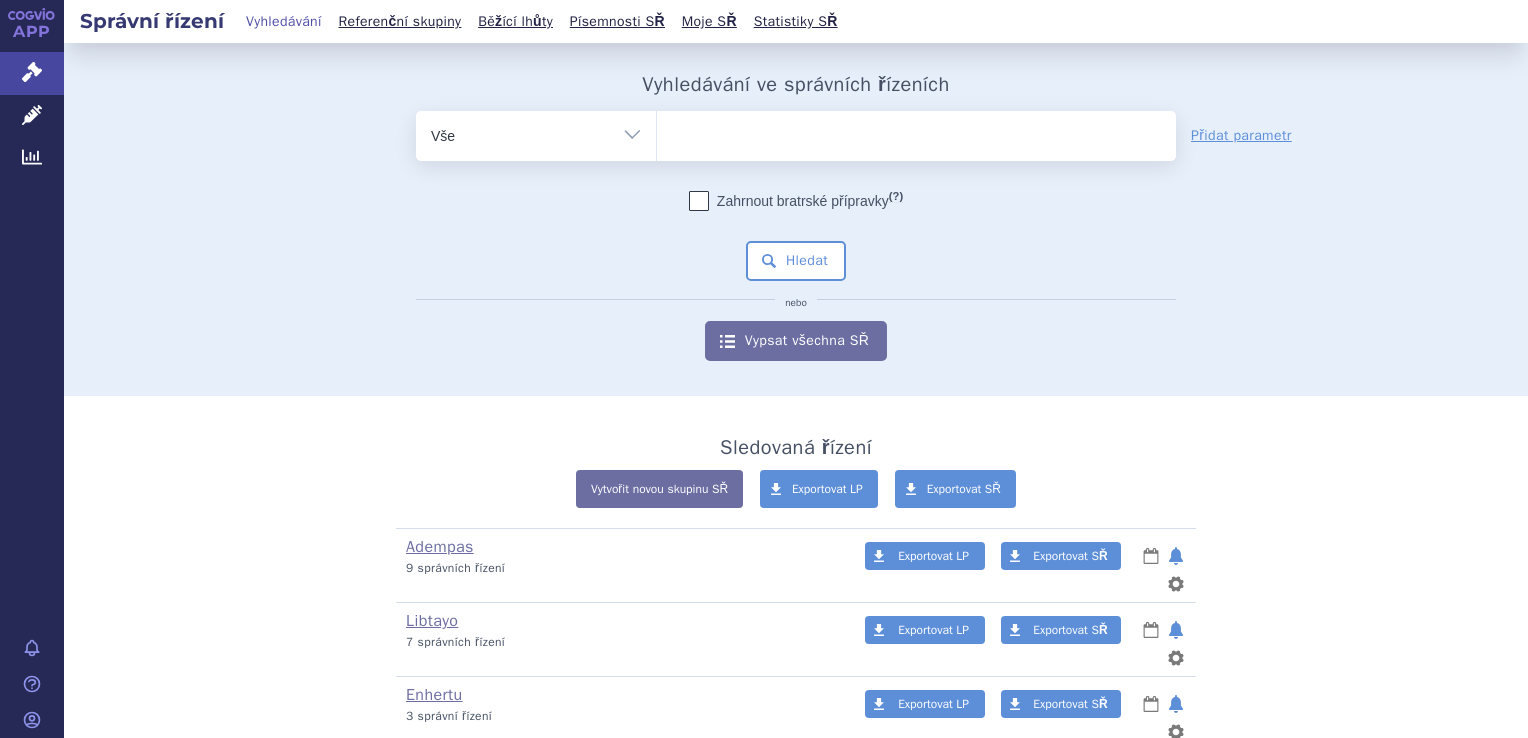 scroll, scrollTop: 0, scrollLeft: 0, axis: both 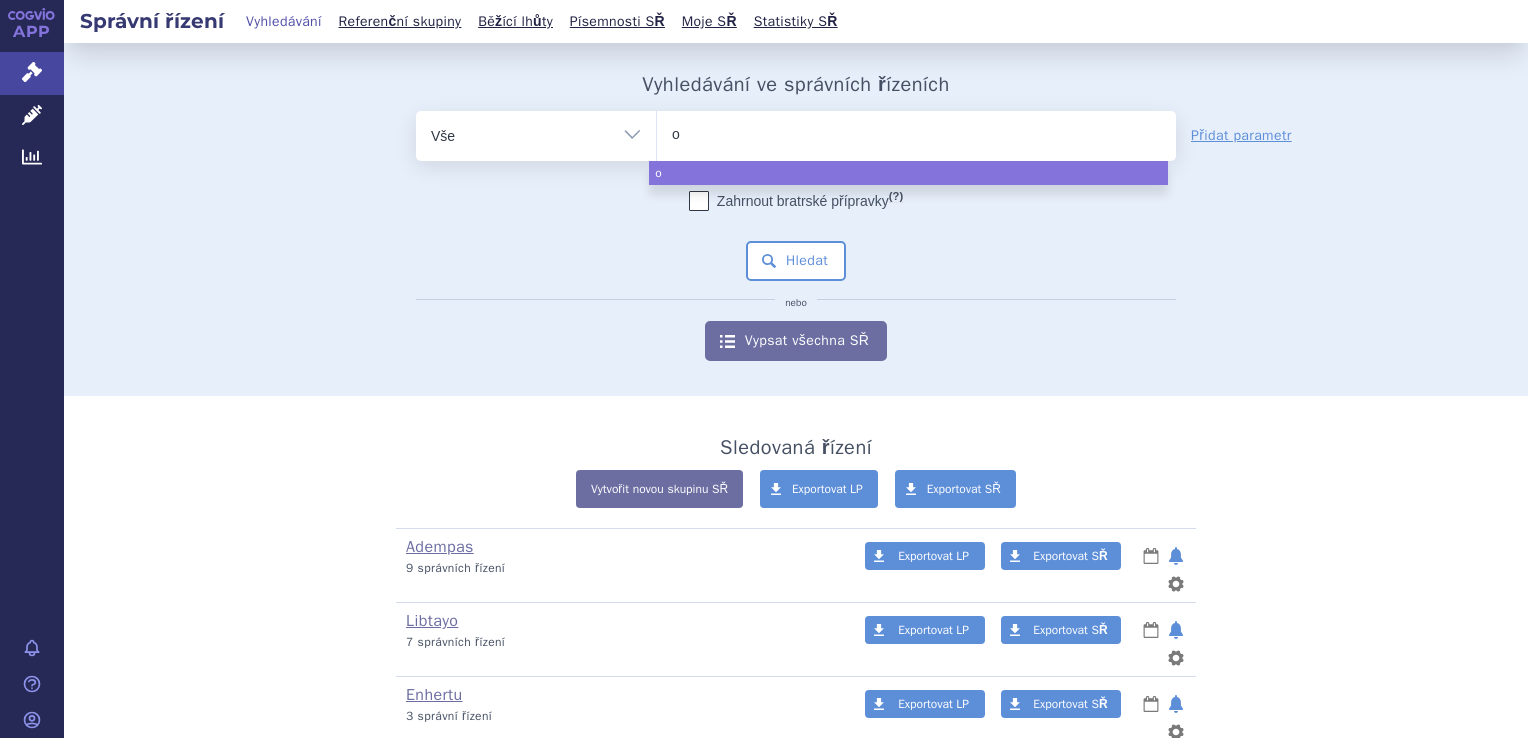 type on "op" 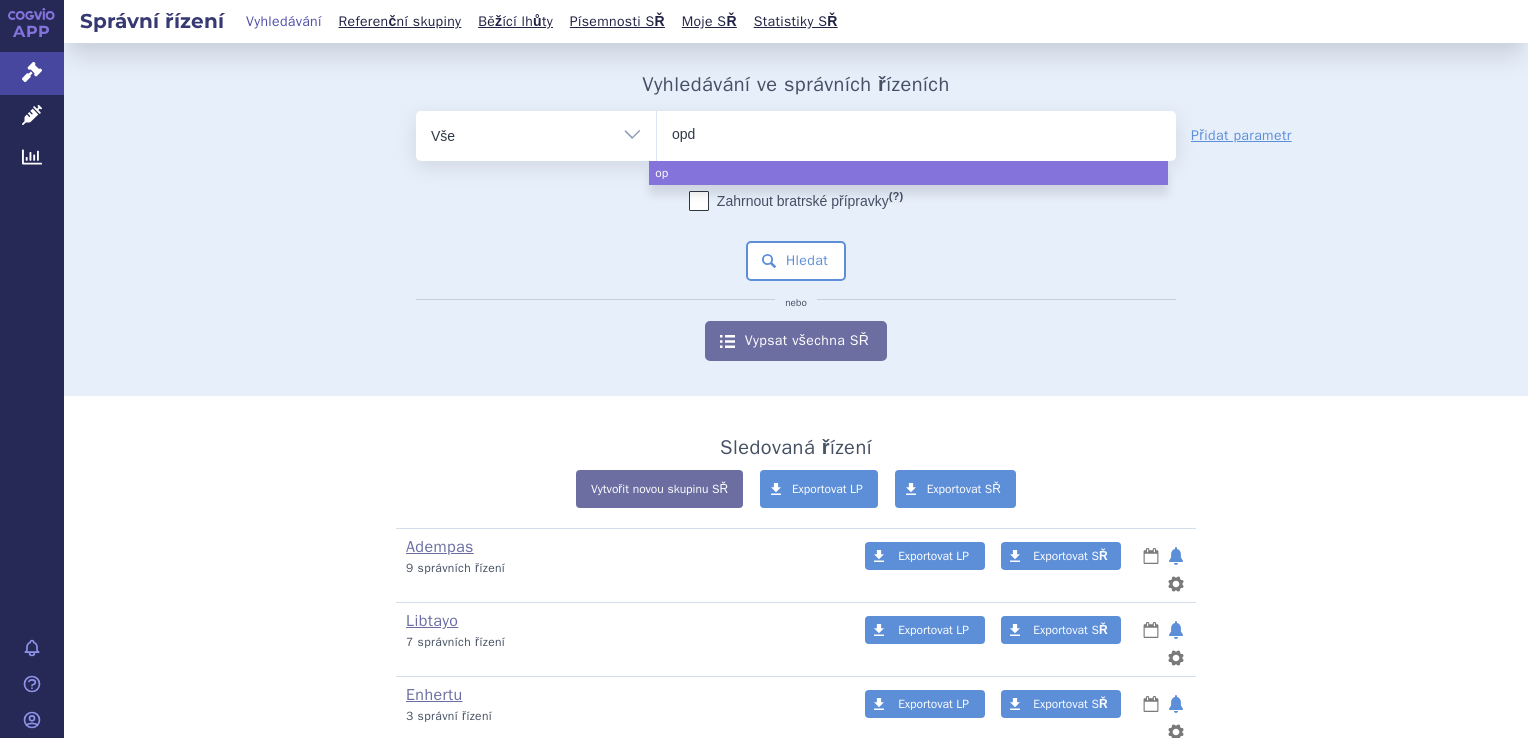 type on "opdi" 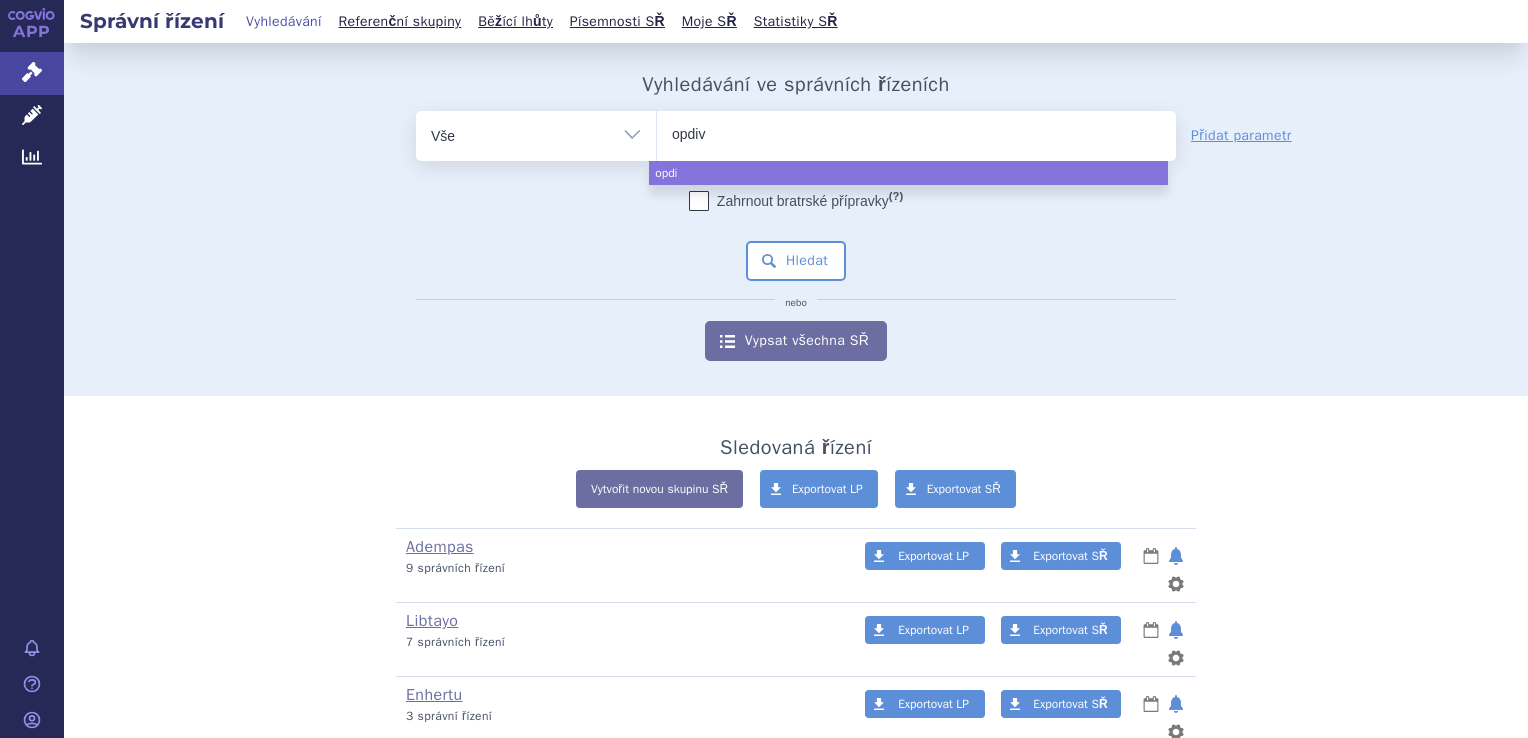 type on "opdivo" 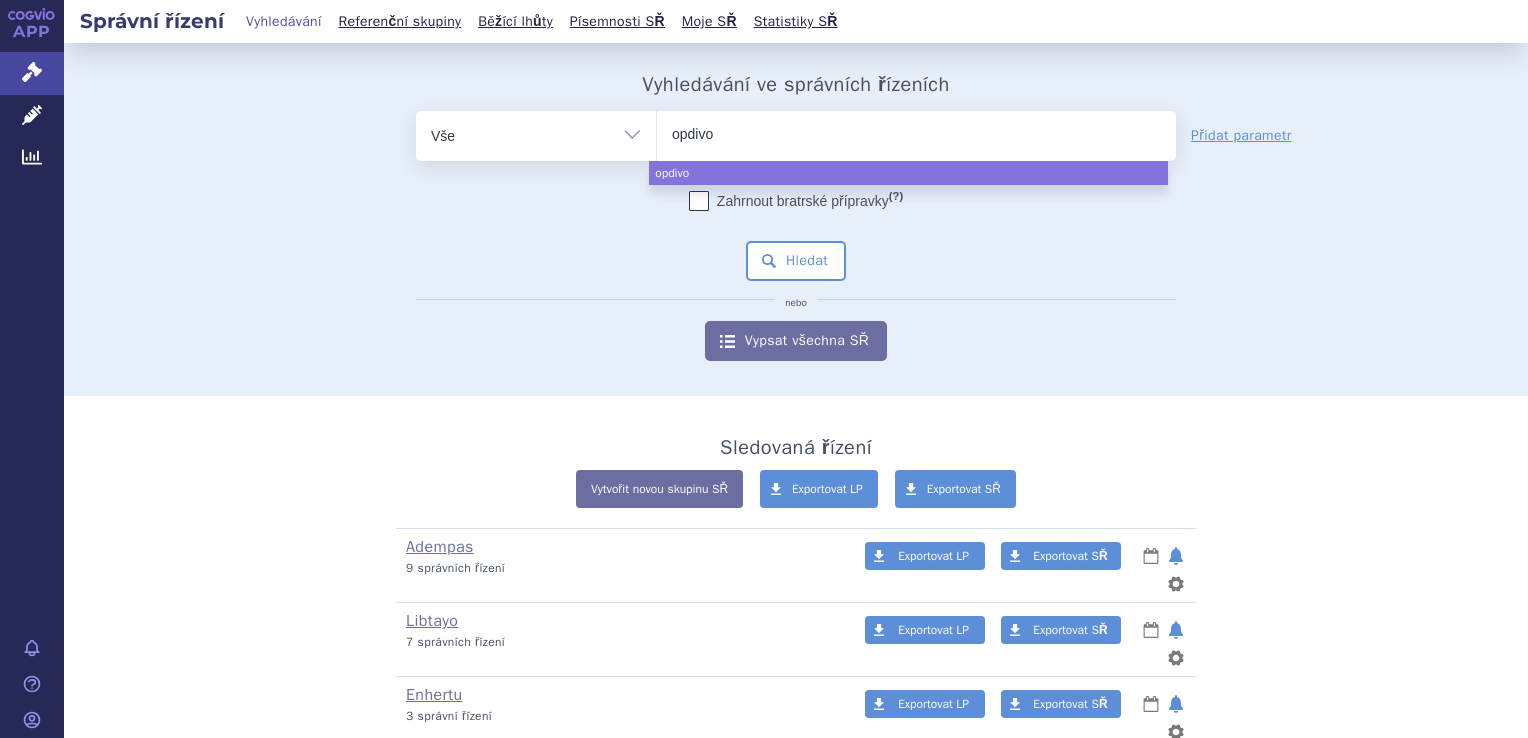 select on "opdivo" 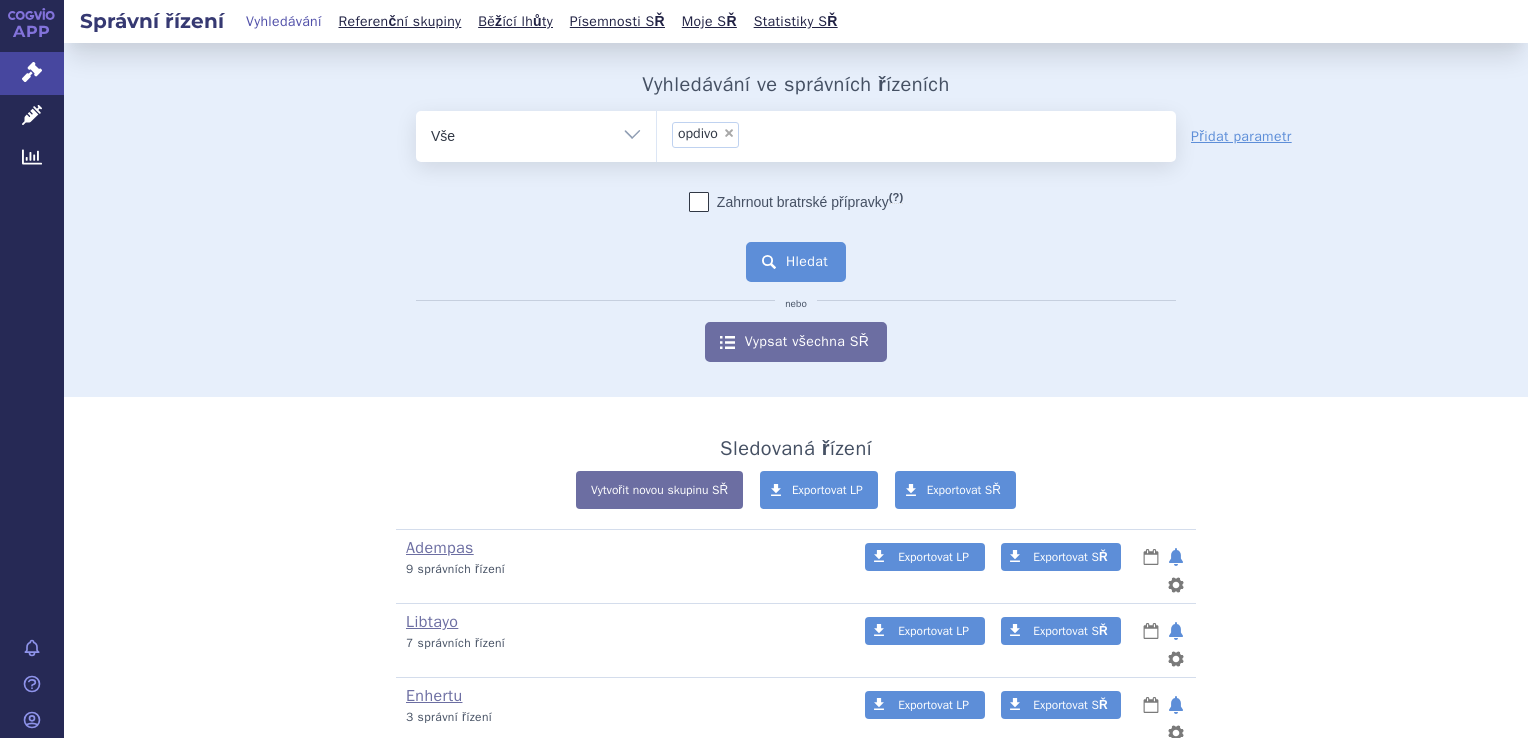 click on "Hledat" at bounding box center (796, 262) 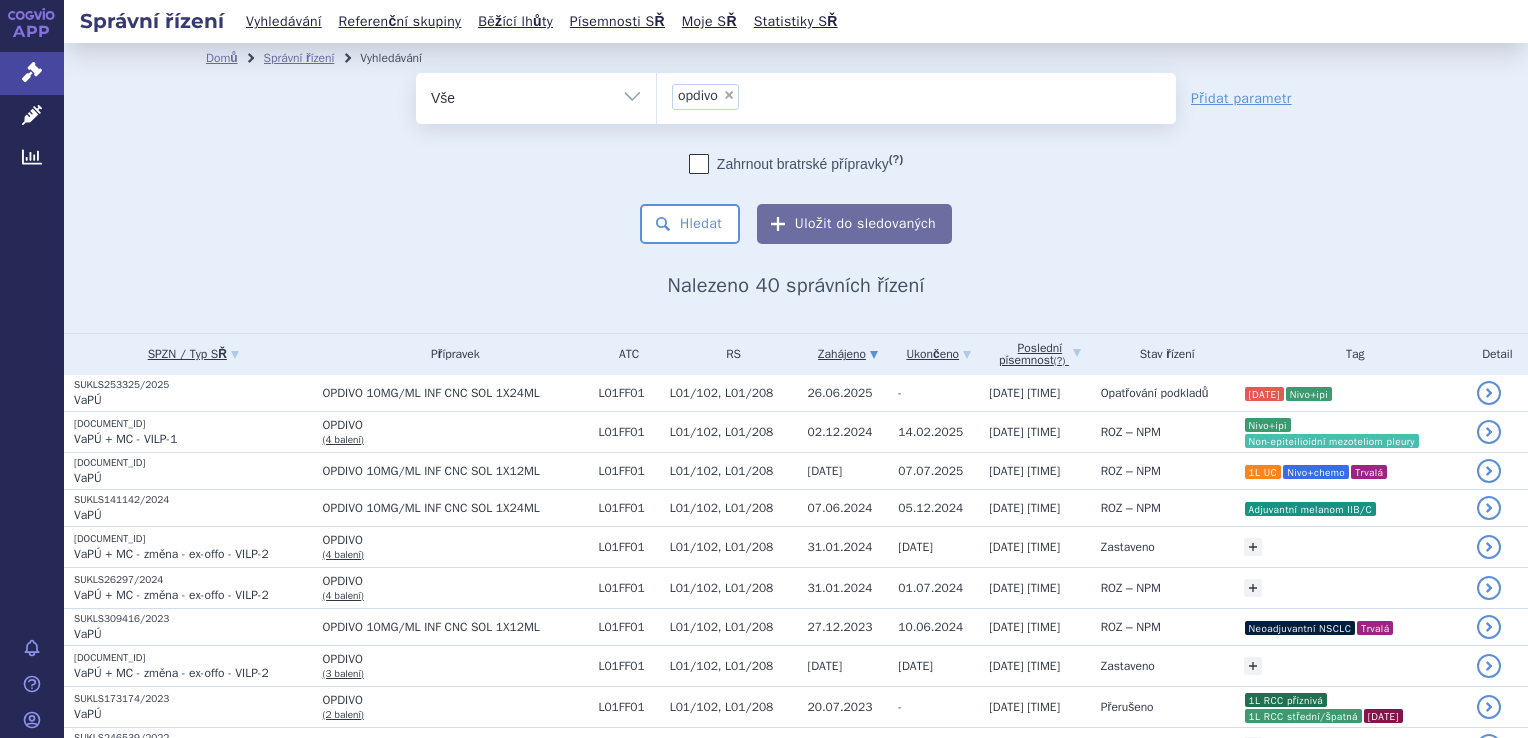 scroll, scrollTop: 0, scrollLeft: 0, axis: both 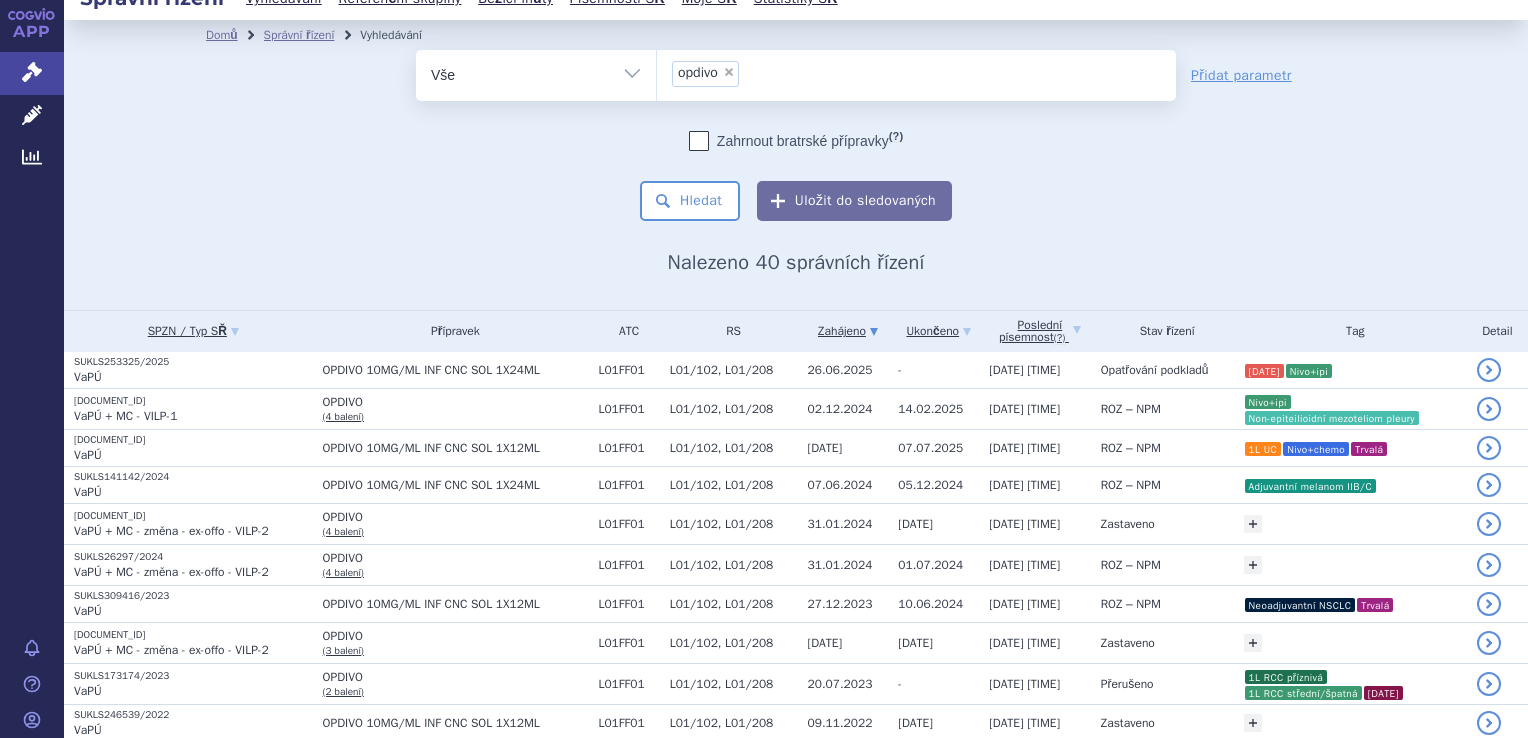 click on "×" at bounding box center [729, 72] 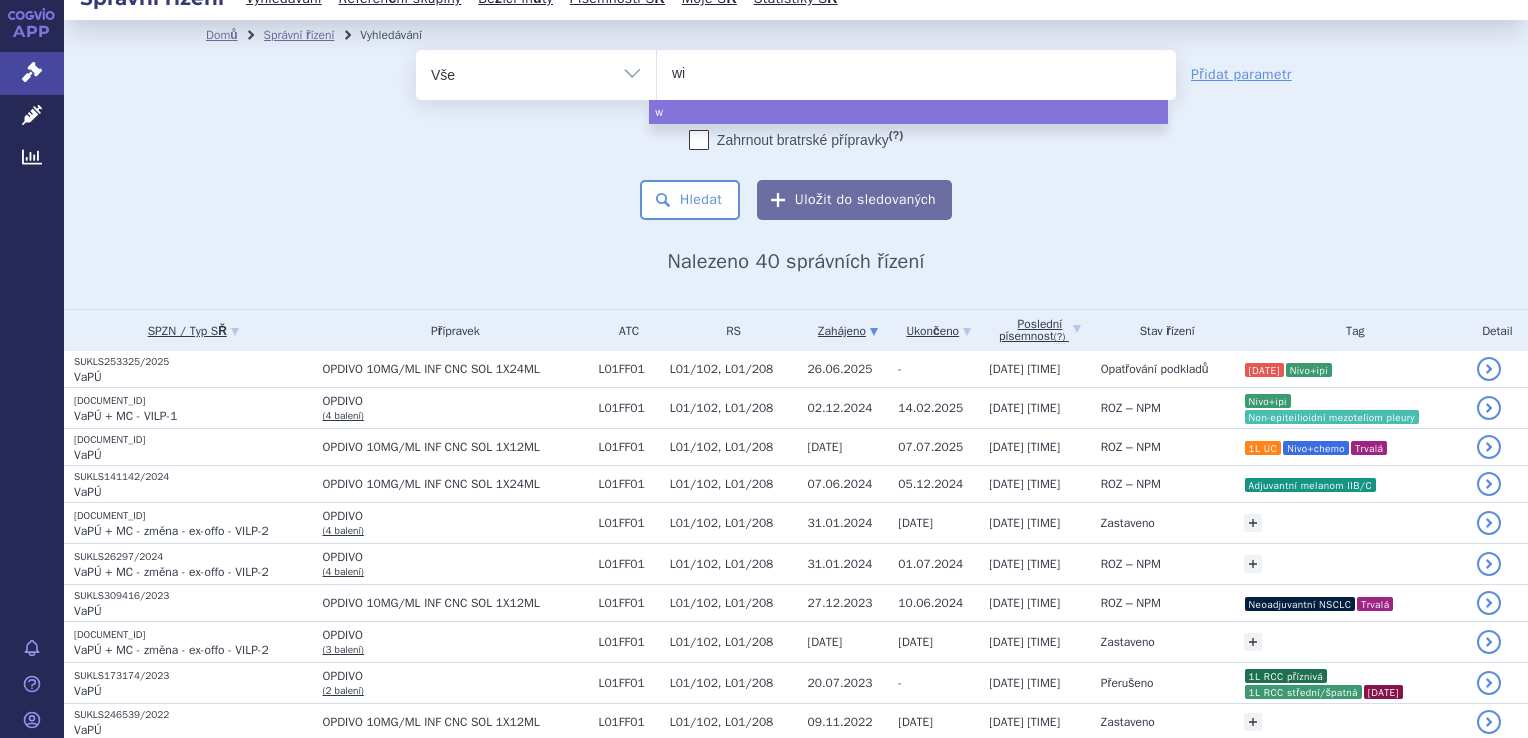 type on "win" 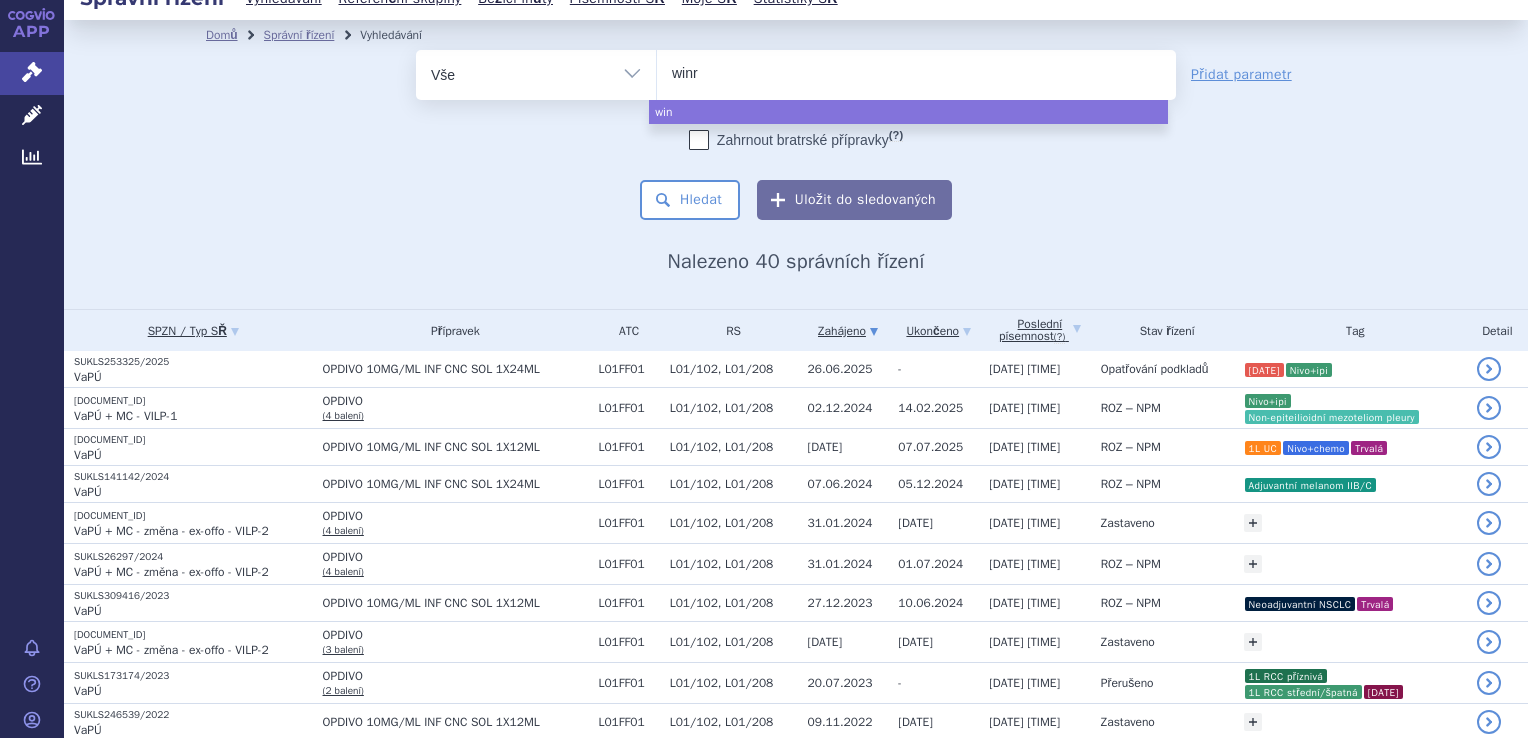 type on "winre" 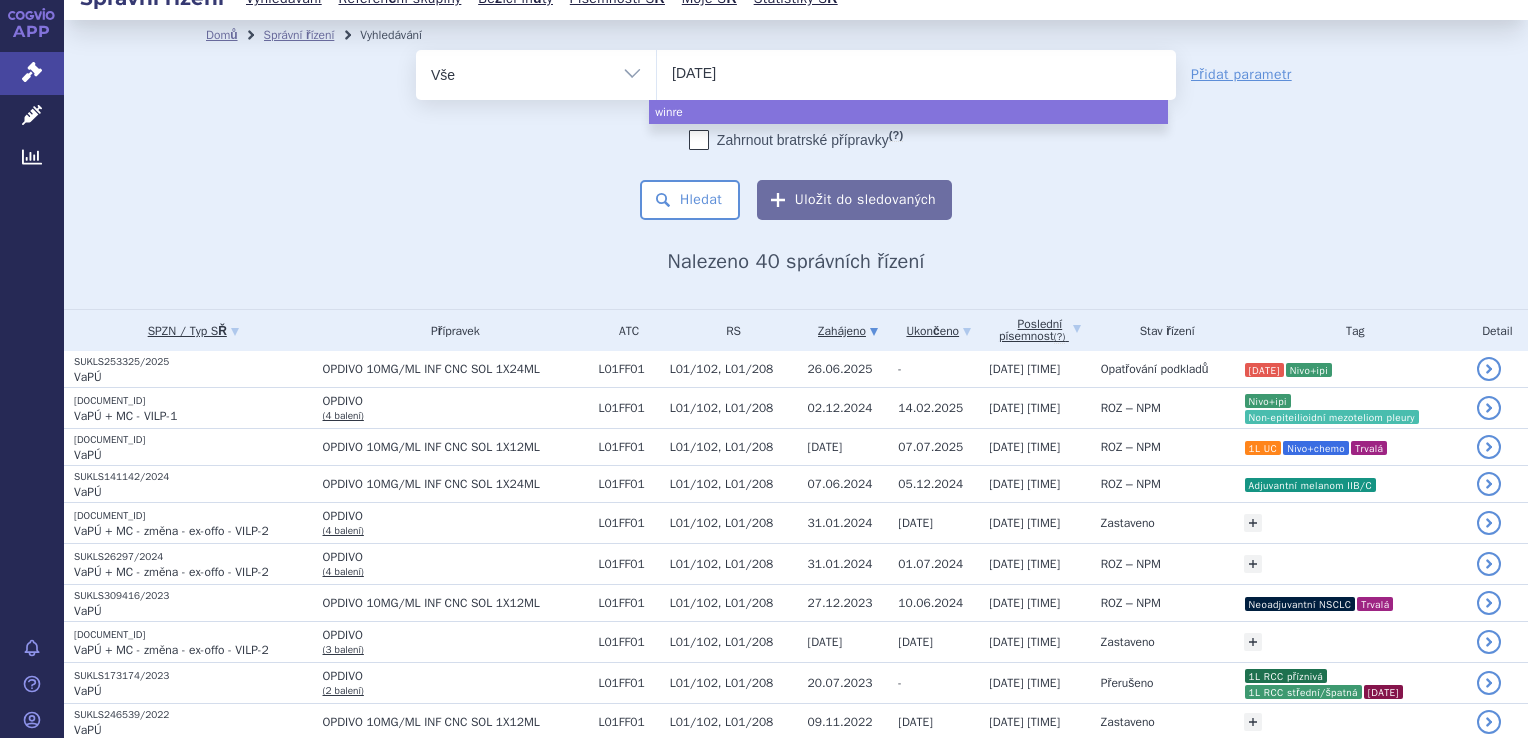 type on "winreva" 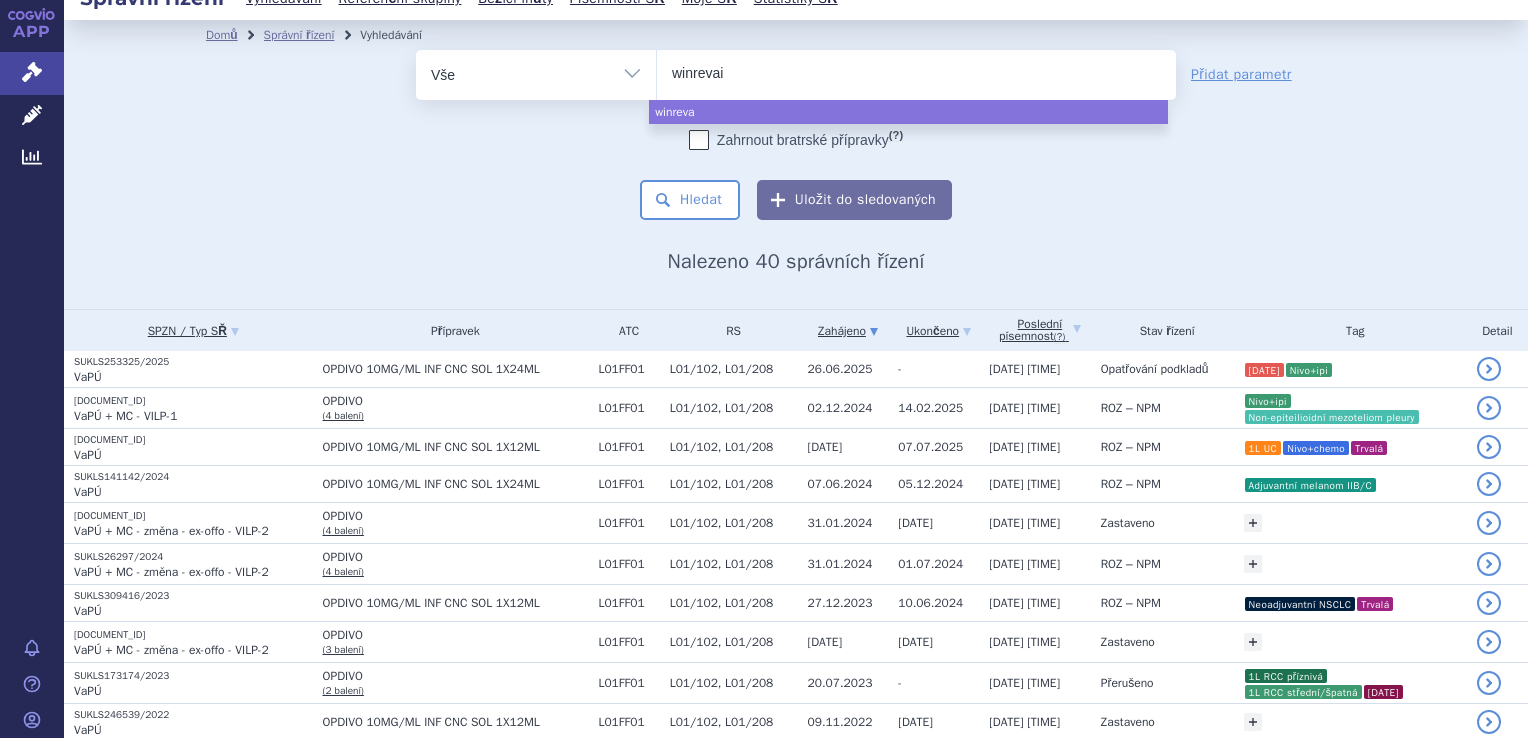 type on "winrevair" 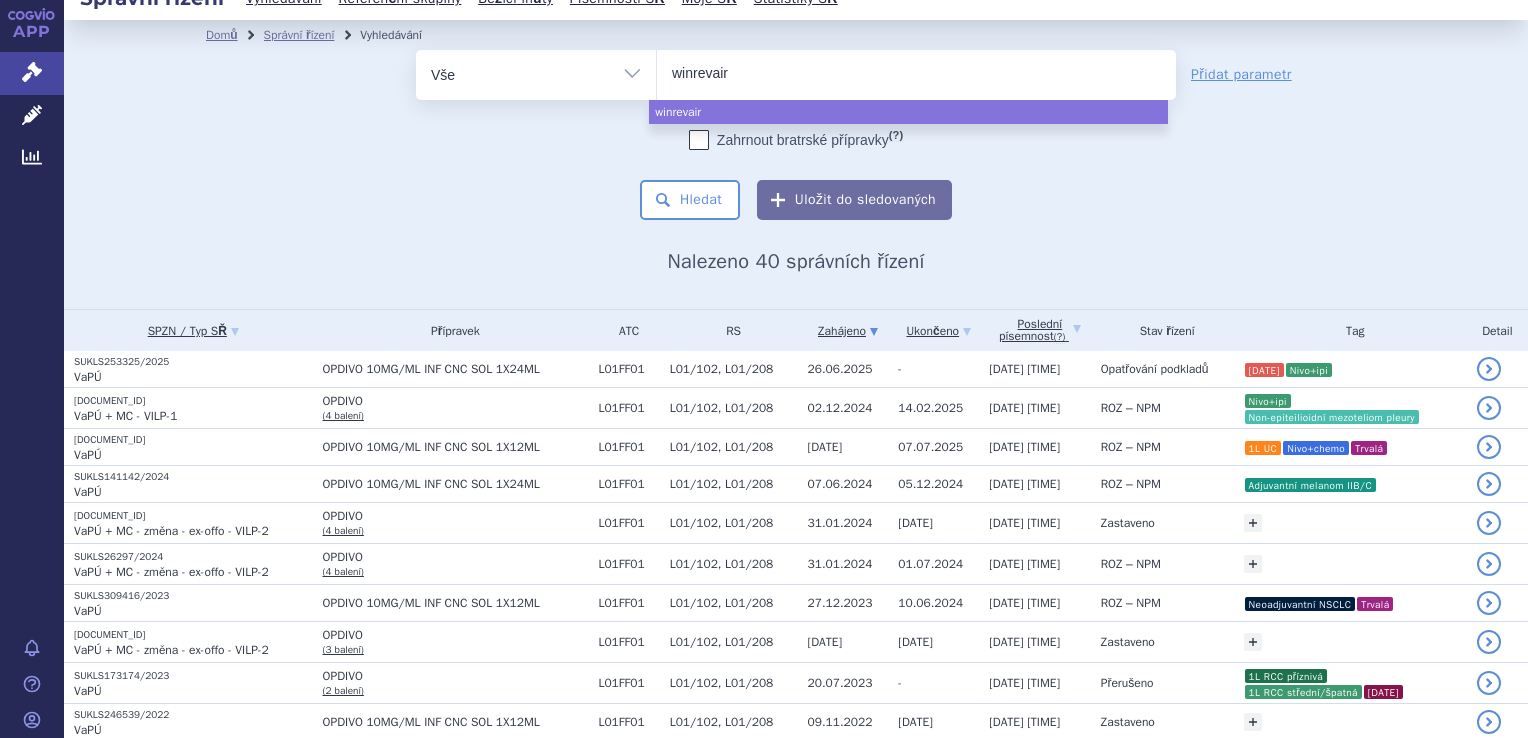 select on "winrevair" 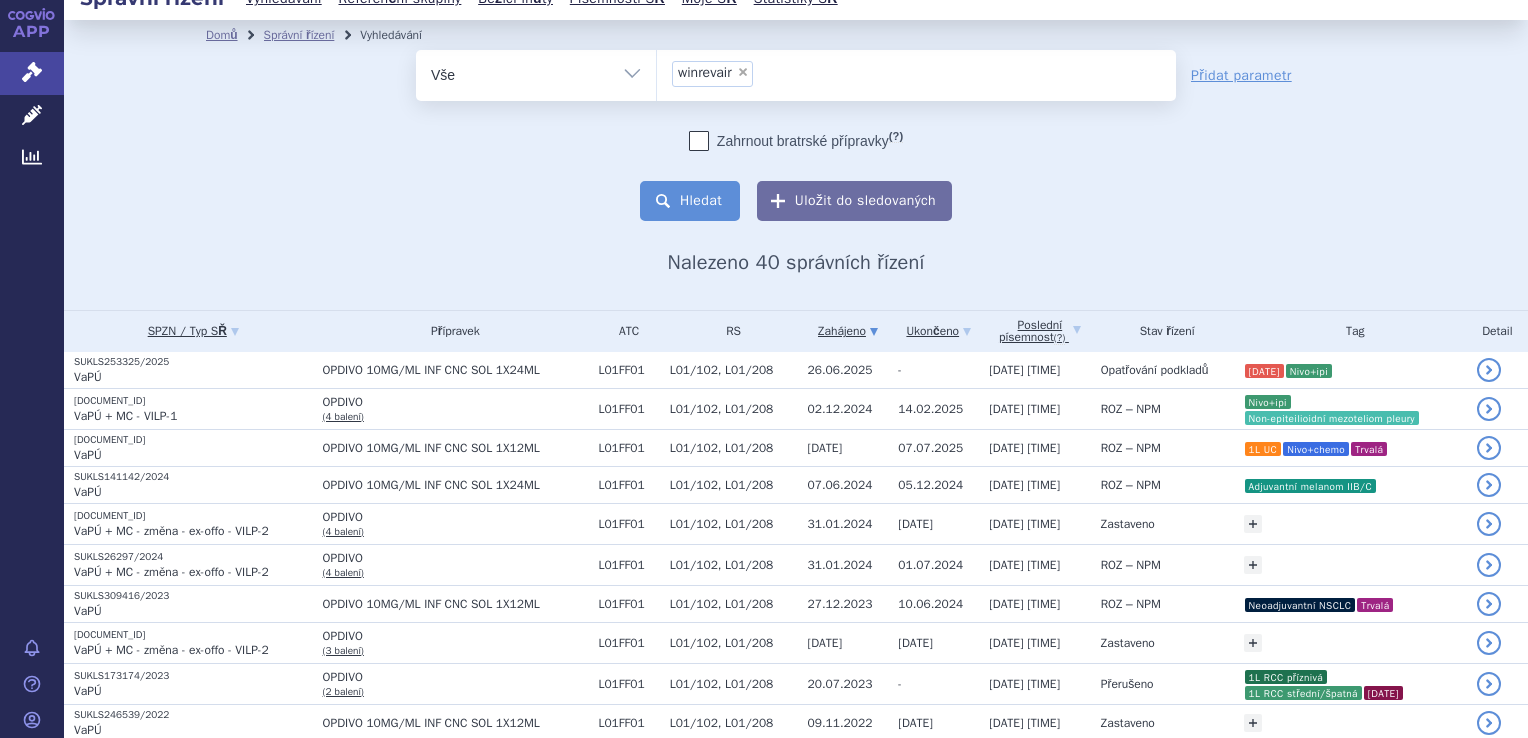 click on "Hledat" at bounding box center [690, 201] 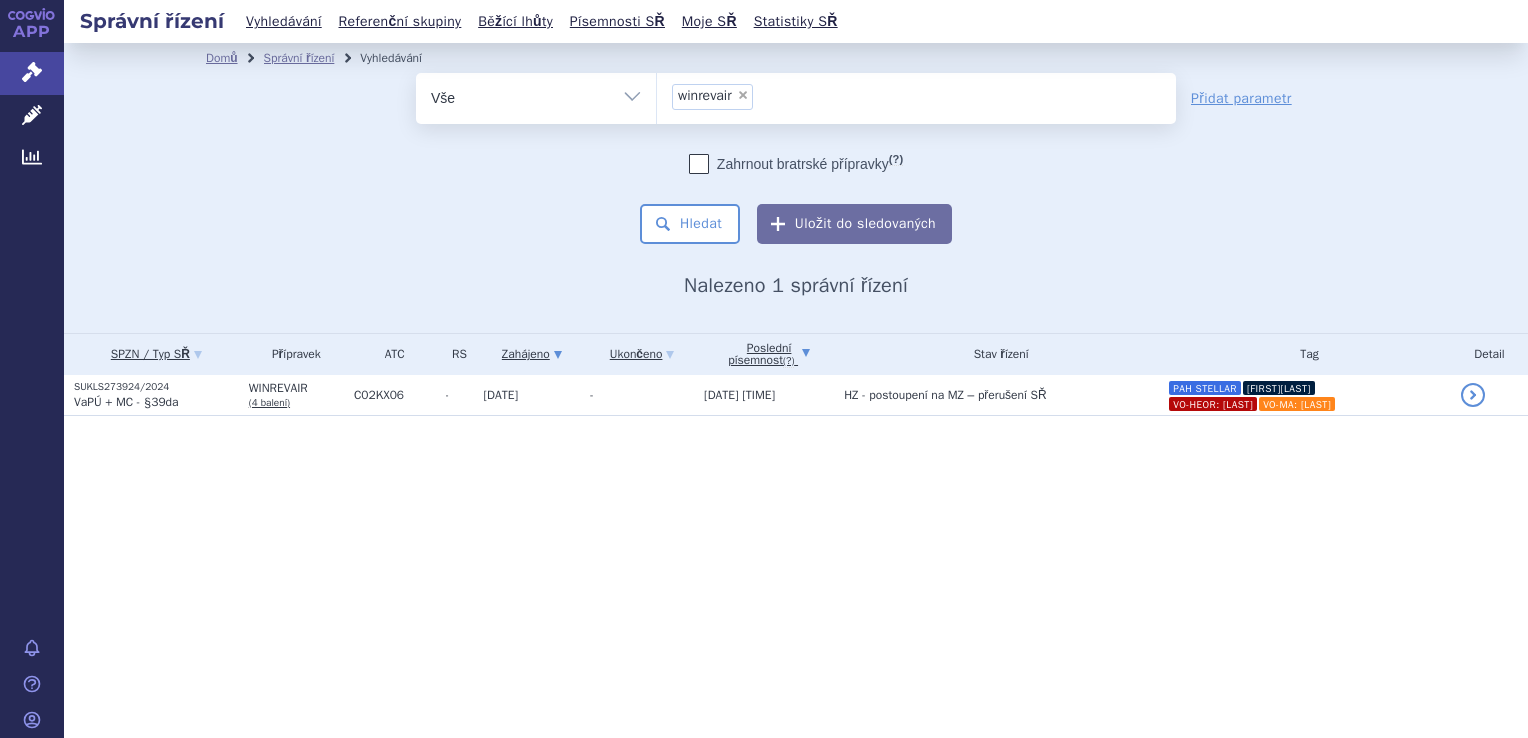 scroll, scrollTop: 0, scrollLeft: 0, axis: both 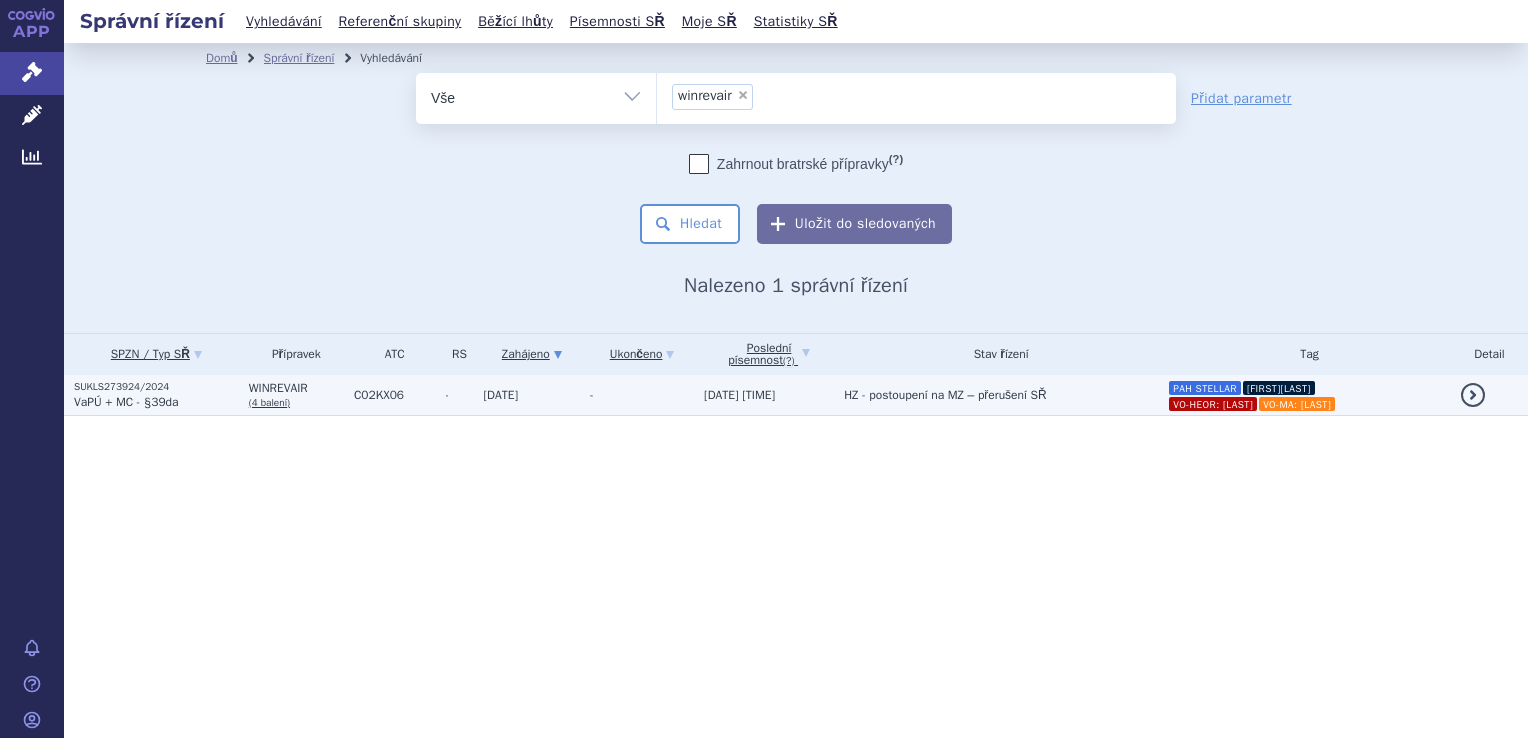 click on "03.07.2025 03:06" at bounding box center [739, 395] 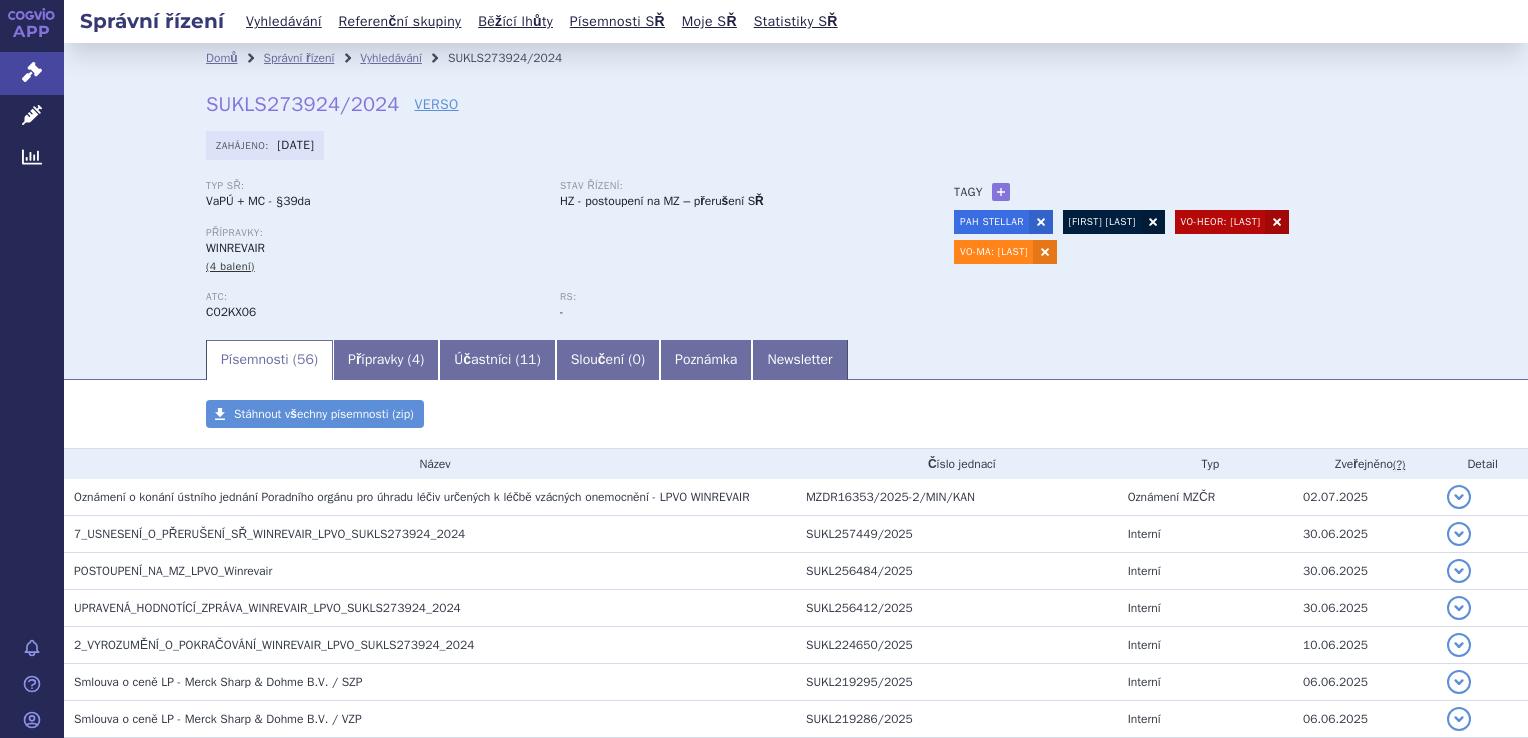 scroll, scrollTop: 0, scrollLeft: 0, axis: both 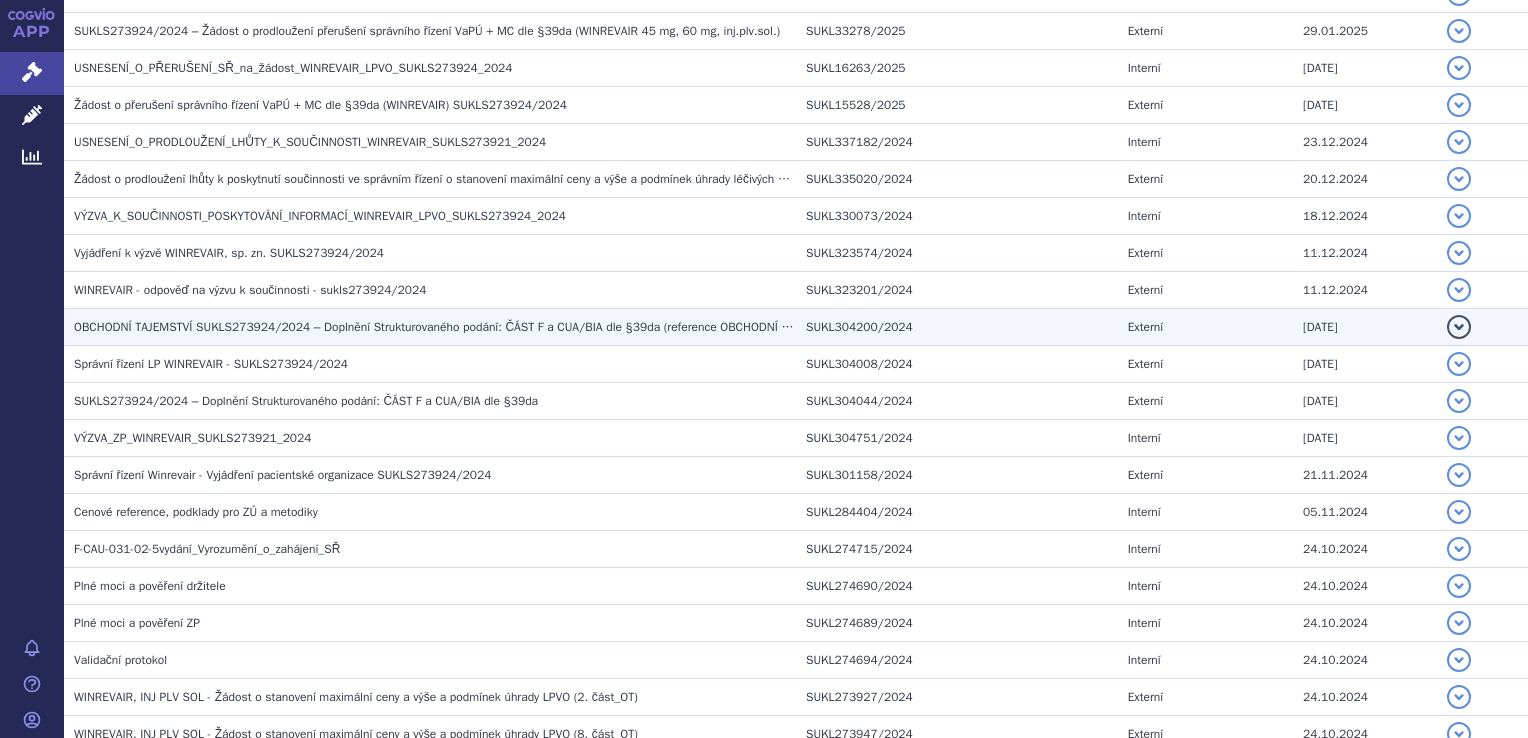 click on "OBCHODNÍ TAJEMSTVÍ SUKLS273924/2024 – Doplnění Strukturovaného podání: ČÁST F a CUA/BIA dle §39da (reference OBCHODNÍ TAJEMSTVÍ)" at bounding box center (458, 327) 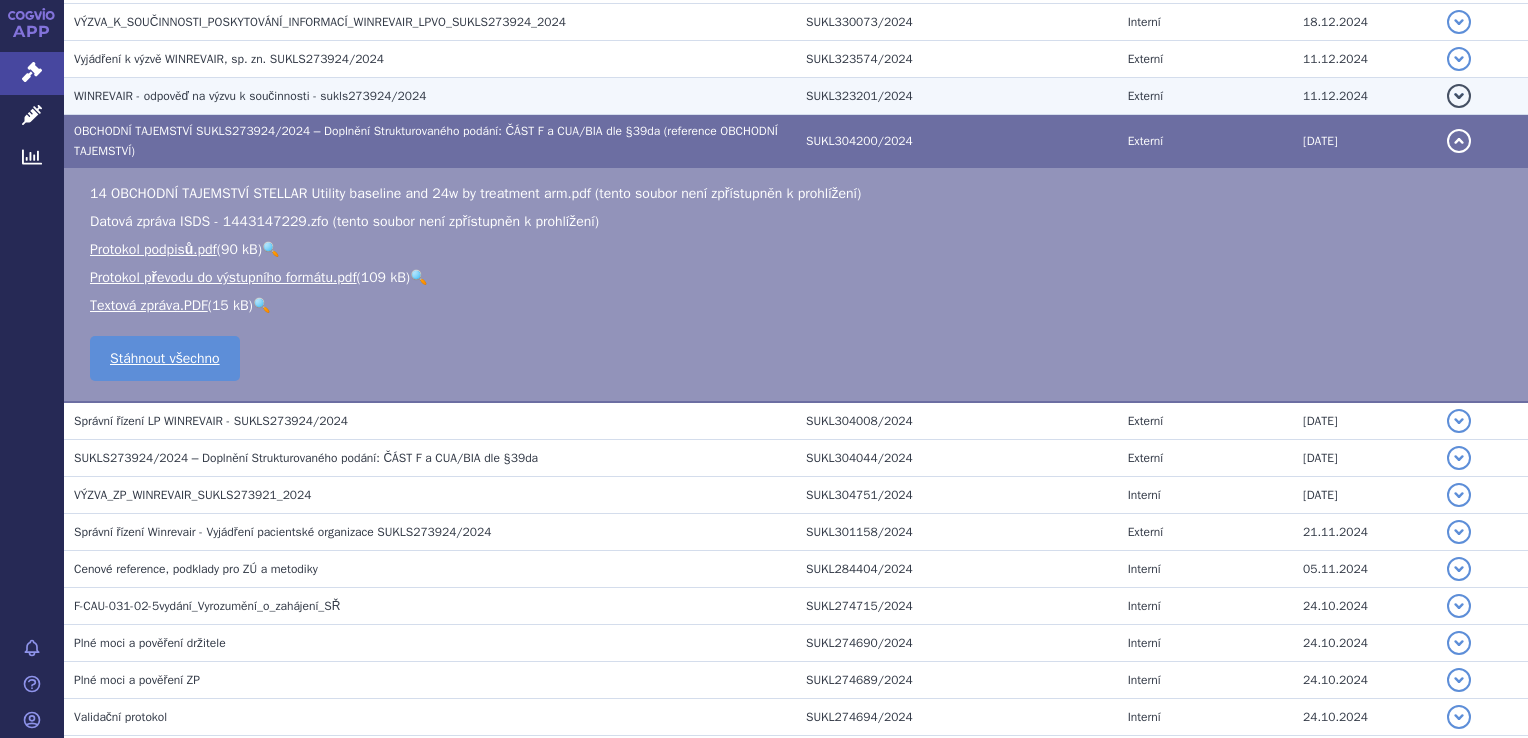 scroll, scrollTop: 1771, scrollLeft: 0, axis: vertical 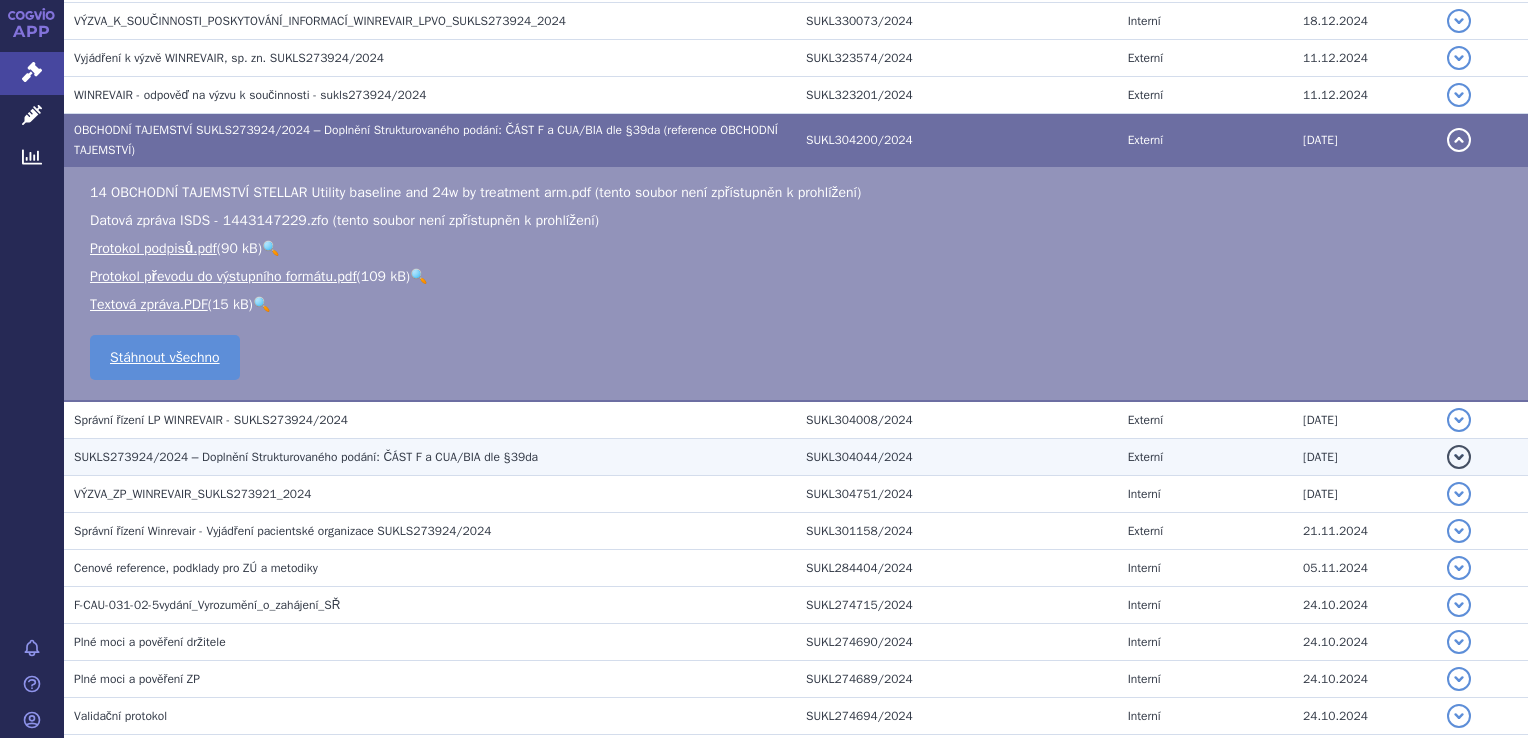 click on "SUKLS273924/2024 – Doplnění Strukturovaného podání: ČÁST F a CUA/BIA dle §39da" at bounding box center [435, 457] 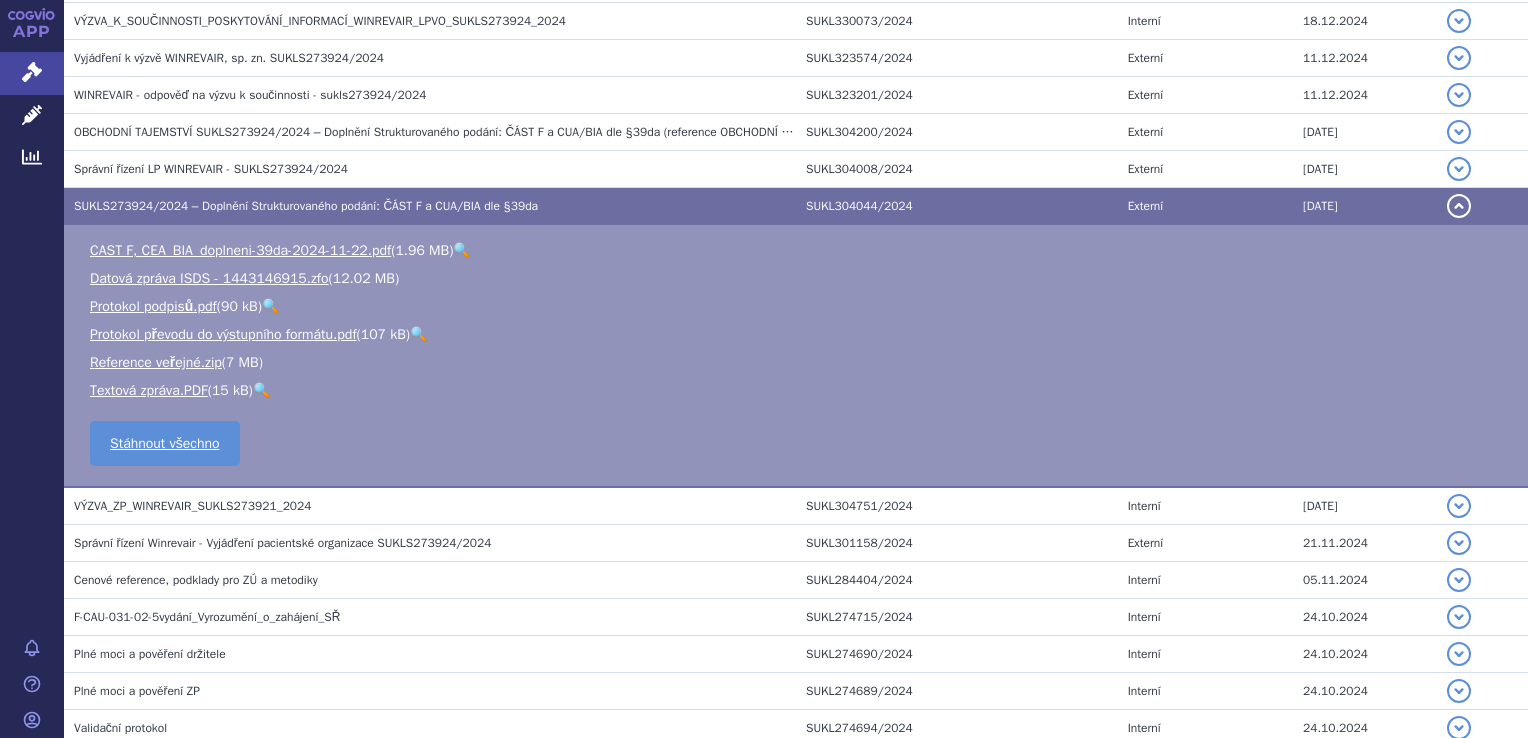 click on "🔍" at bounding box center (461, 250) 